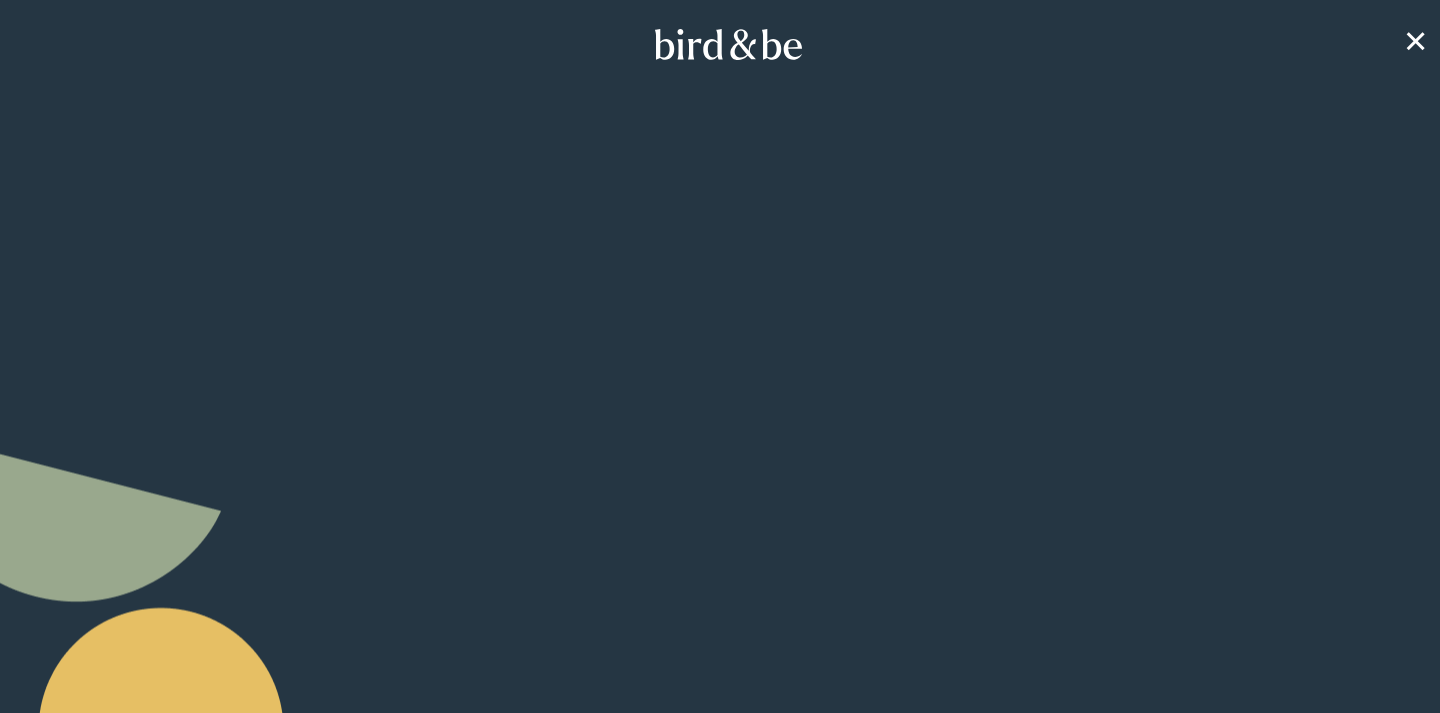 scroll, scrollTop: 0, scrollLeft: 0, axis: both 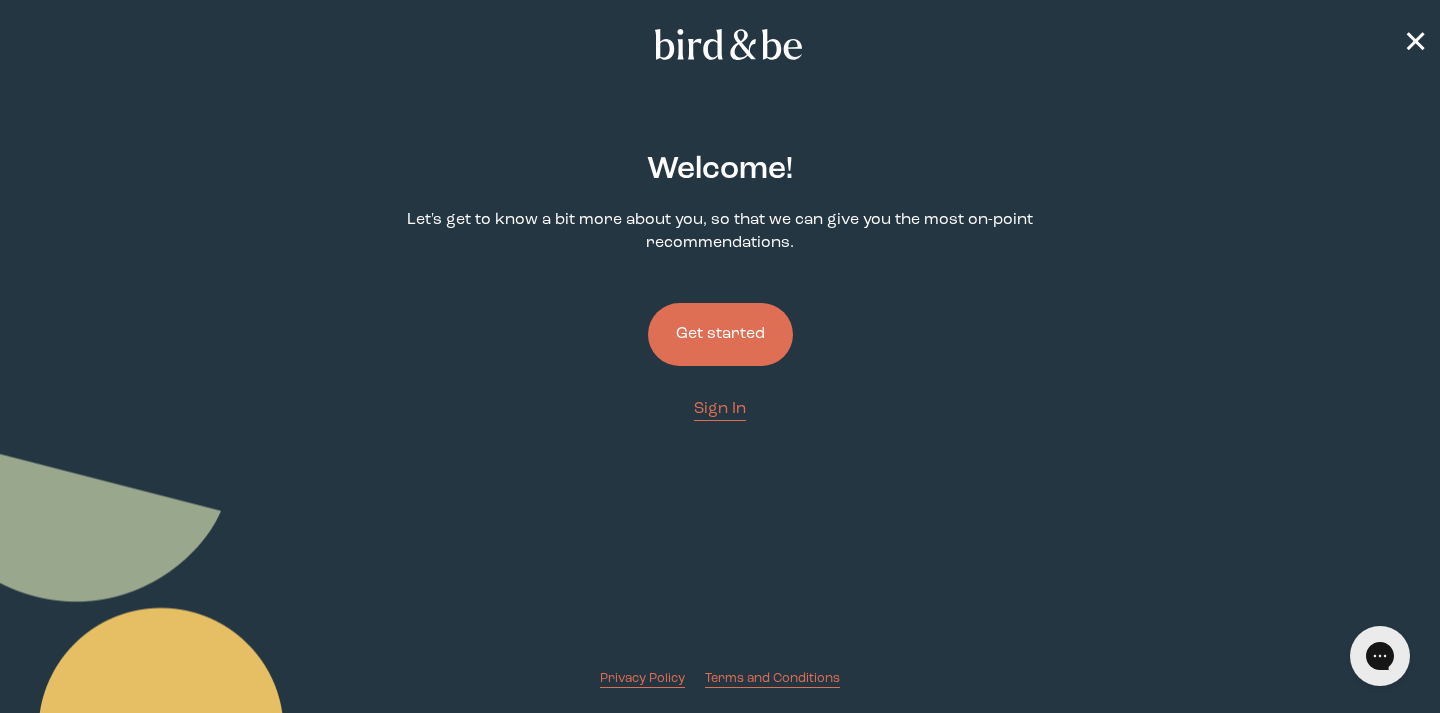 click on "Get started" at bounding box center (720, 334) 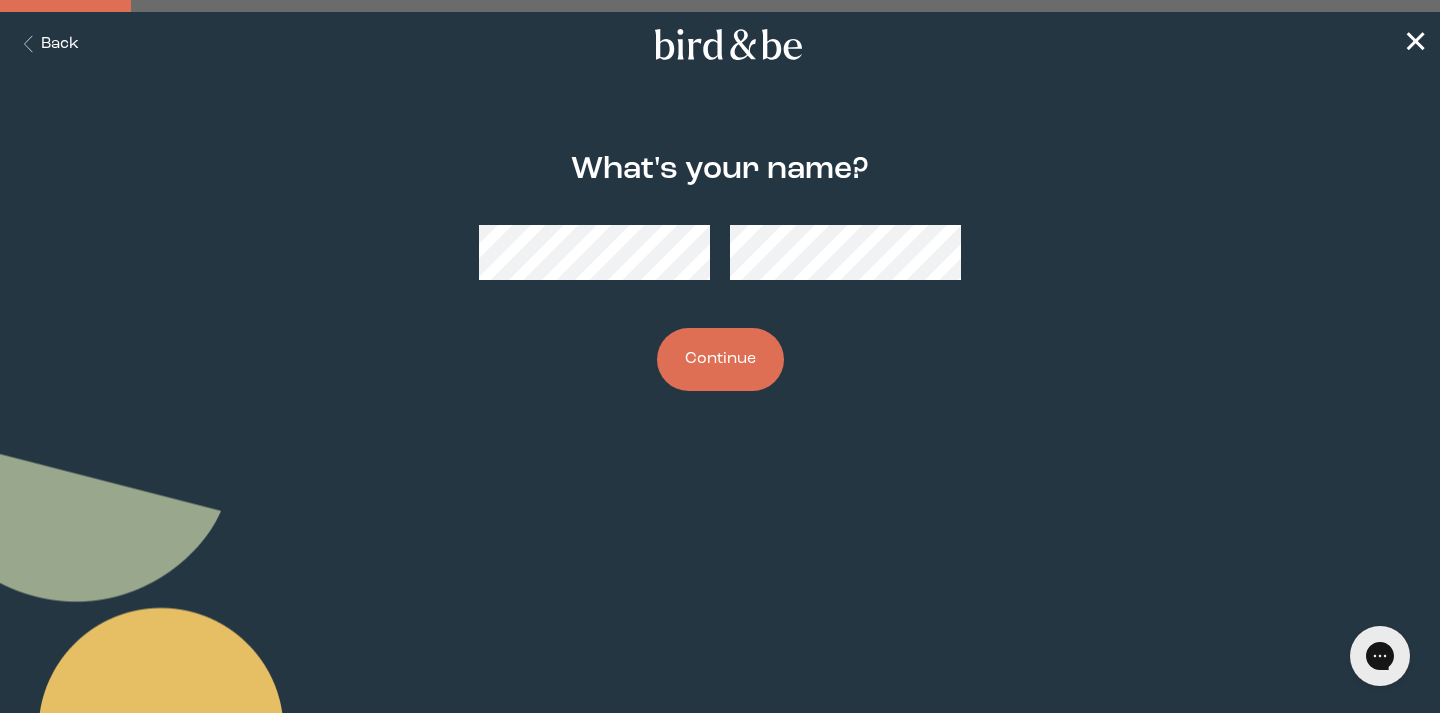 click on "Continue" at bounding box center [720, 359] 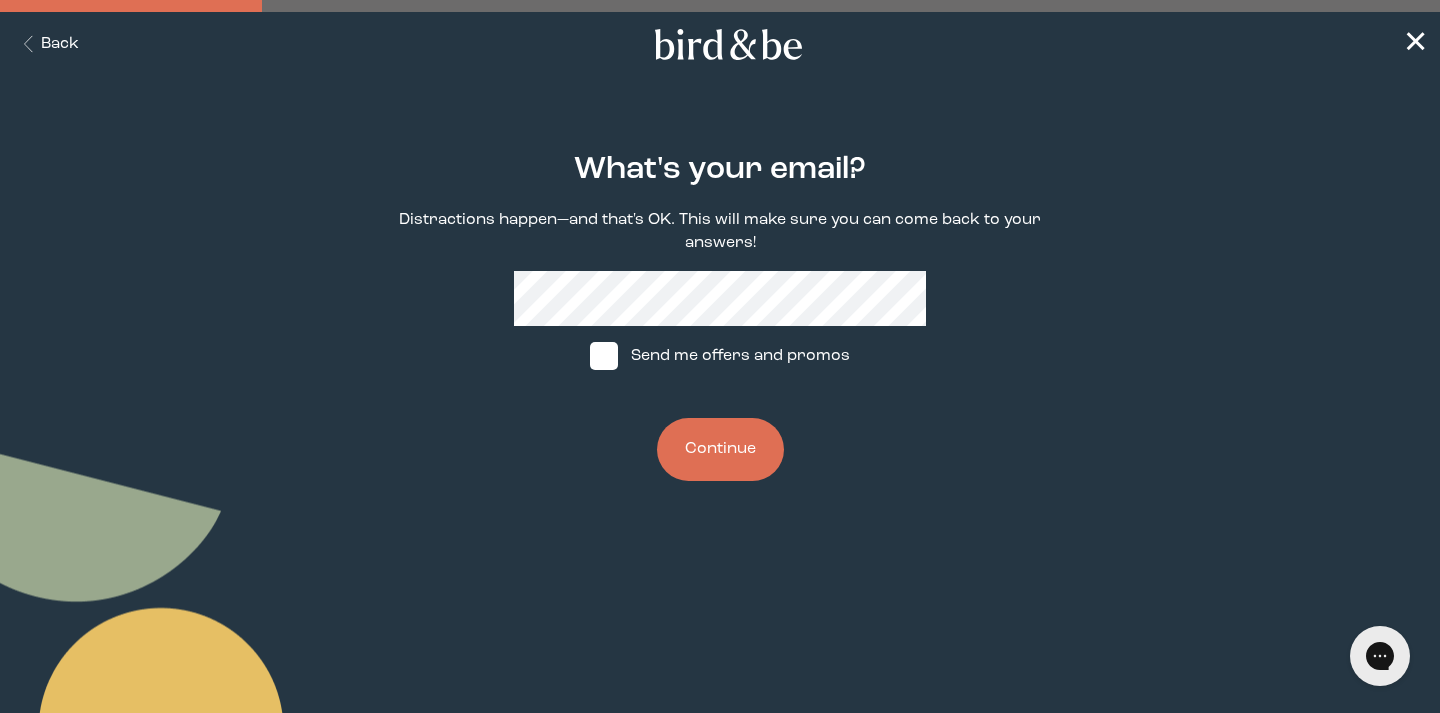 click on "Continue" at bounding box center (720, 449) 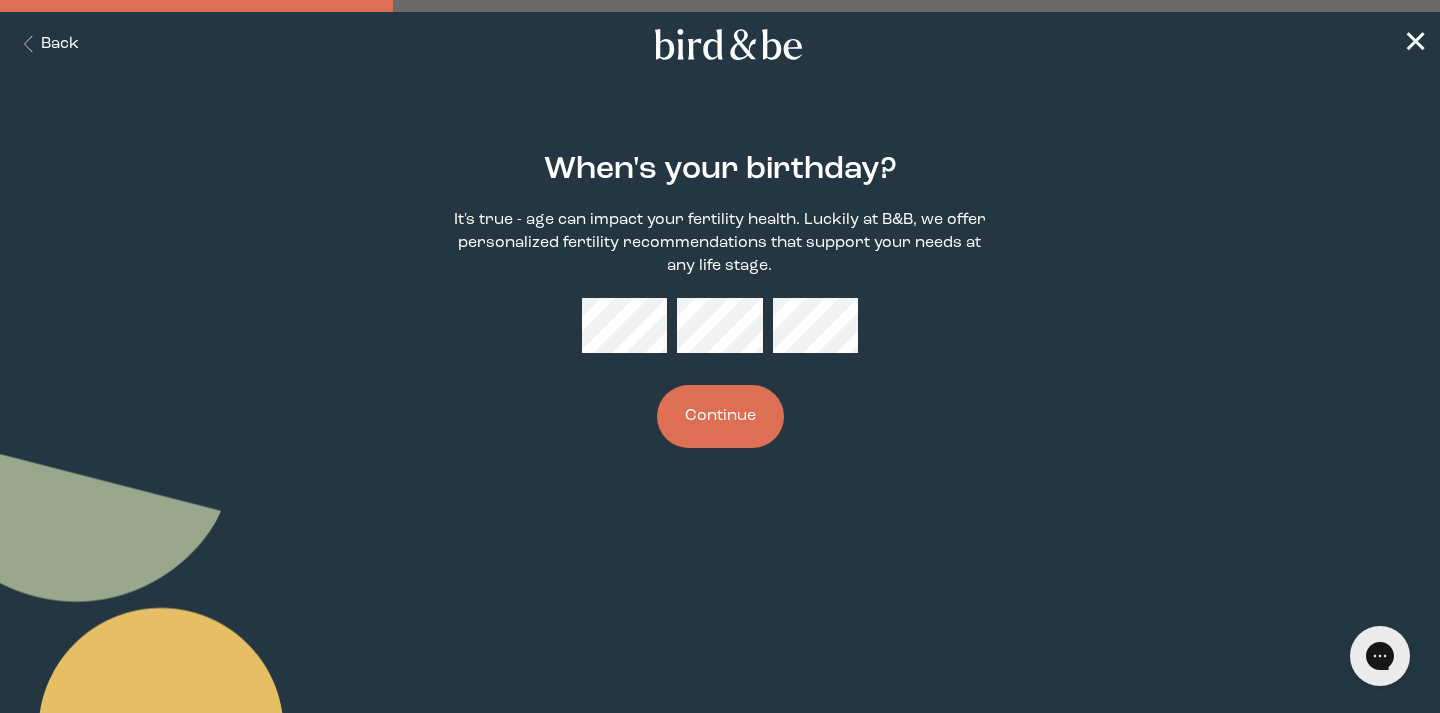 click on "Continue" at bounding box center [720, 416] 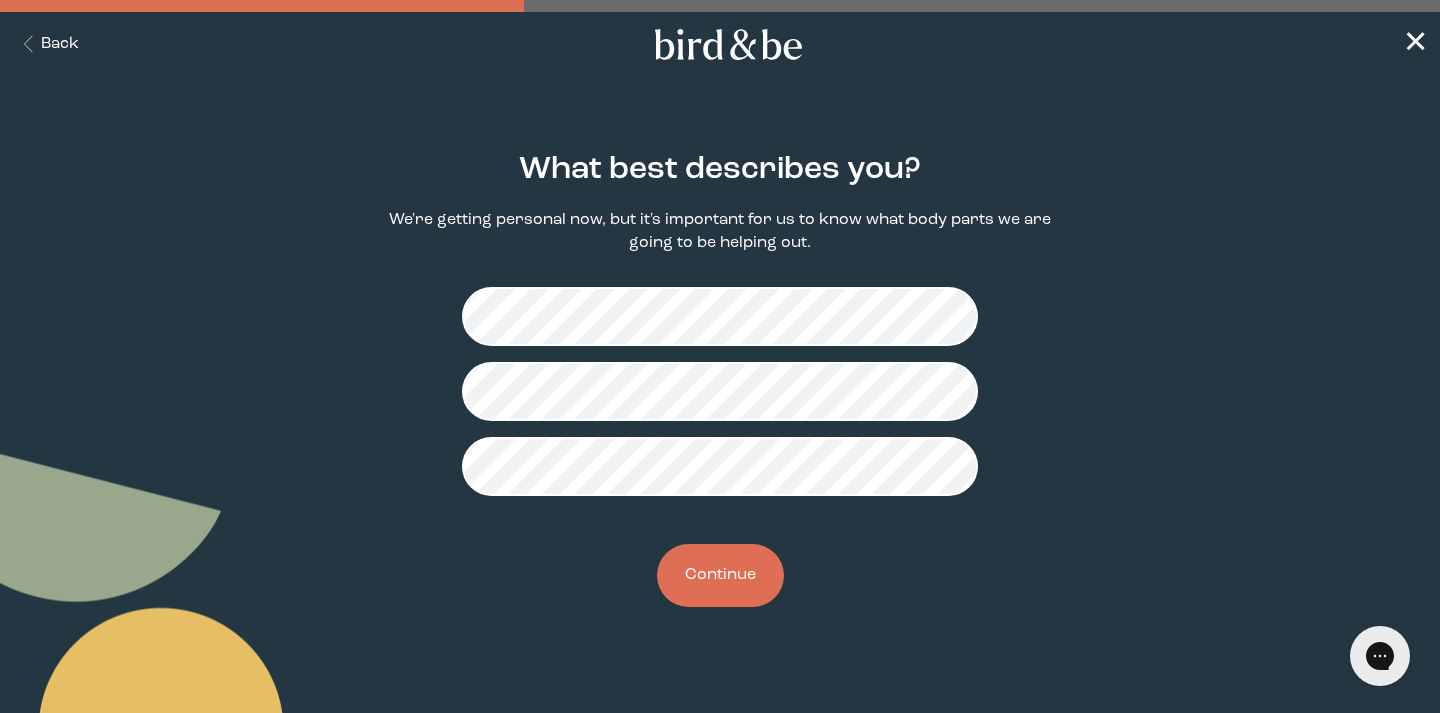 click on "Continue" at bounding box center (720, 575) 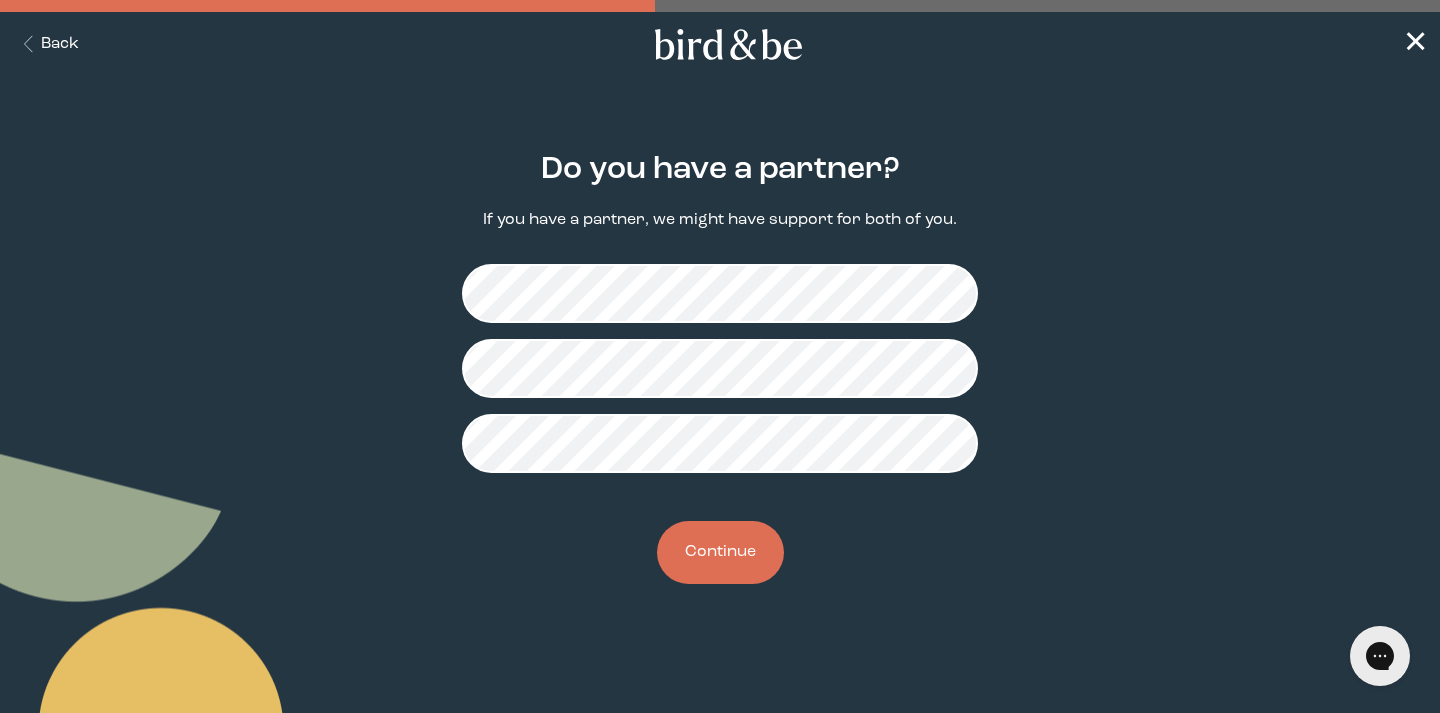 click on "Continue" at bounding box center [720, 552] 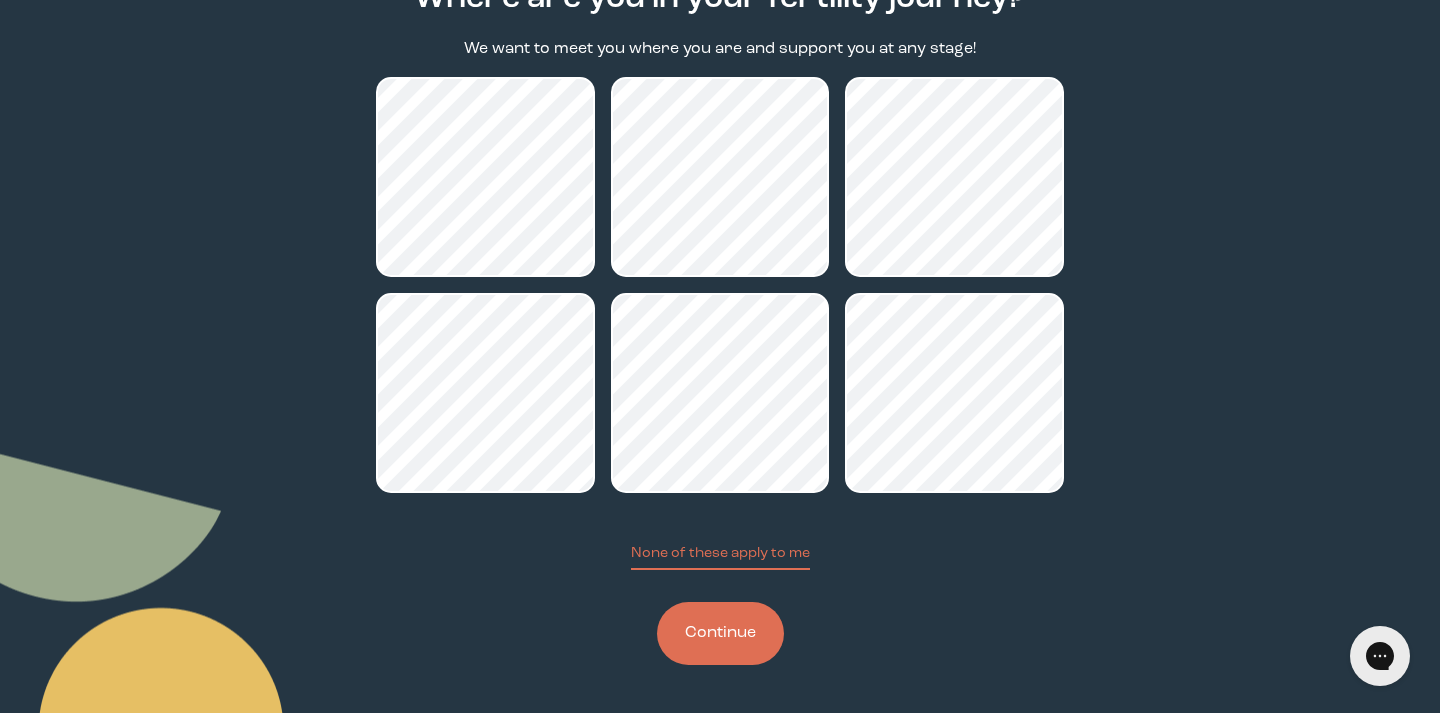 scroll, scrollTop: 172, scrollLeft: 0, axis: vertical 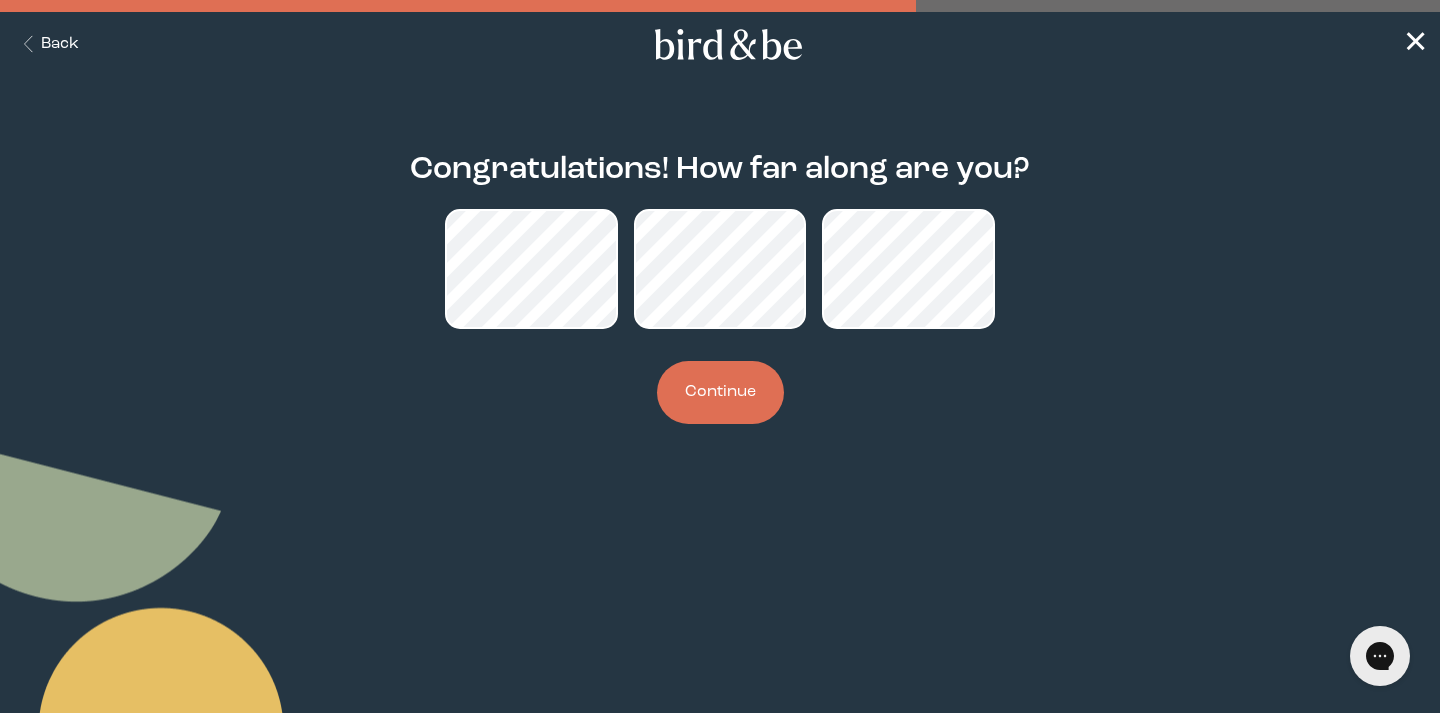 click on "Continue" at bounding box center (720, 392) 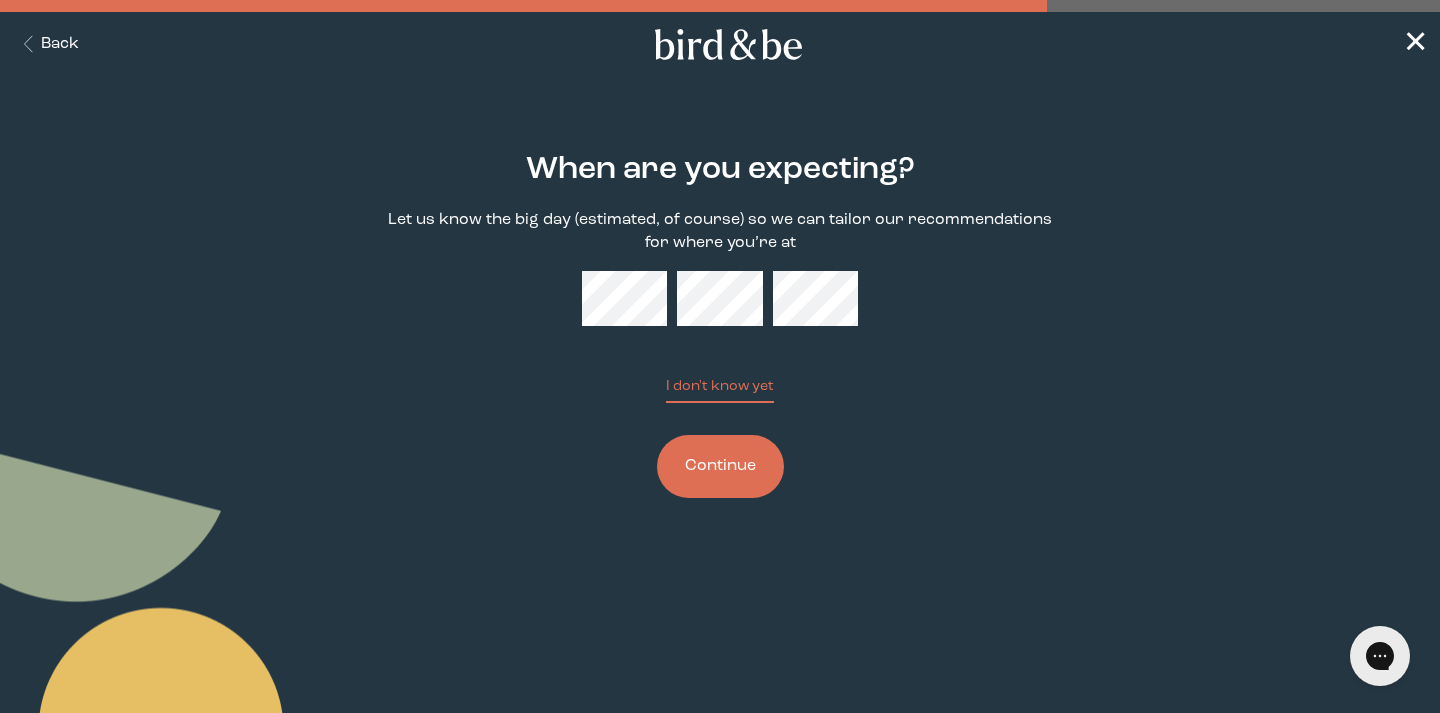 click on "Continue" at bounding box center [720, 466] 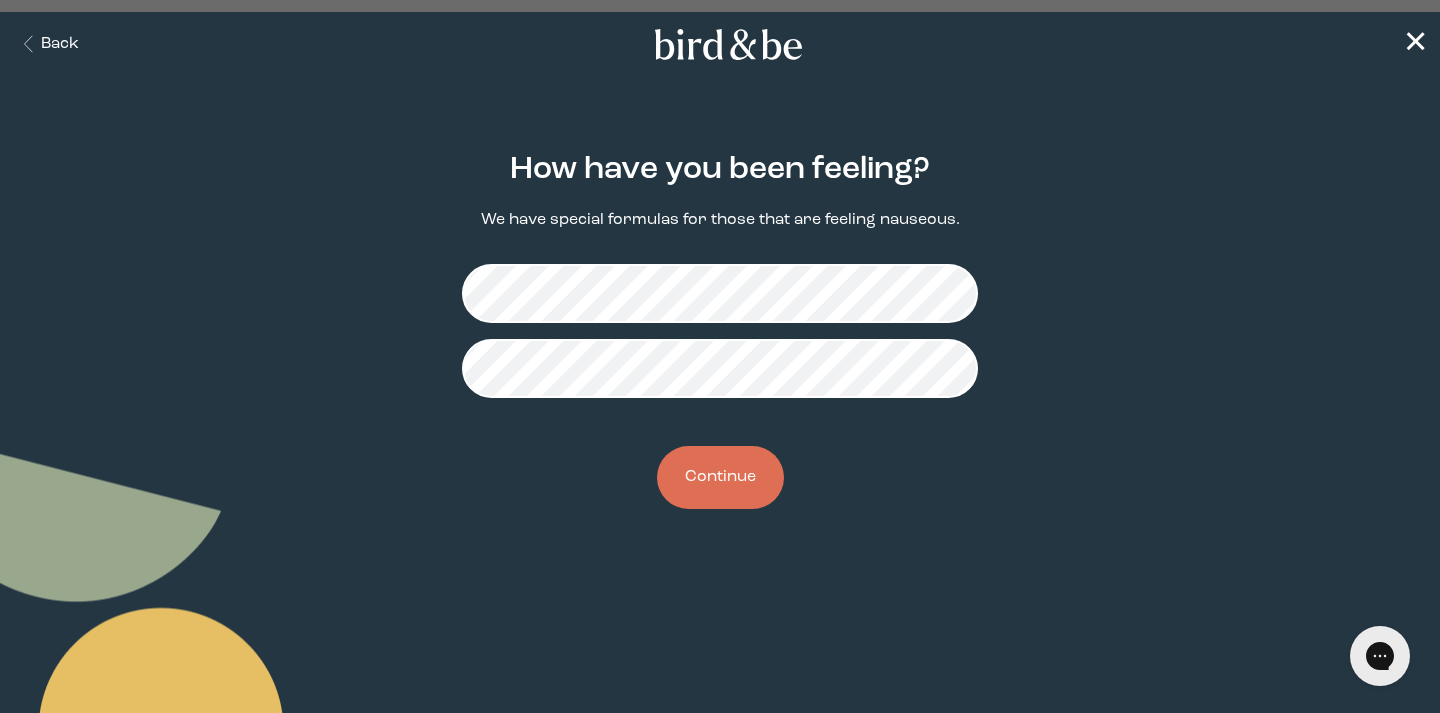 click on "Continue" at bounding box center [720, 477] 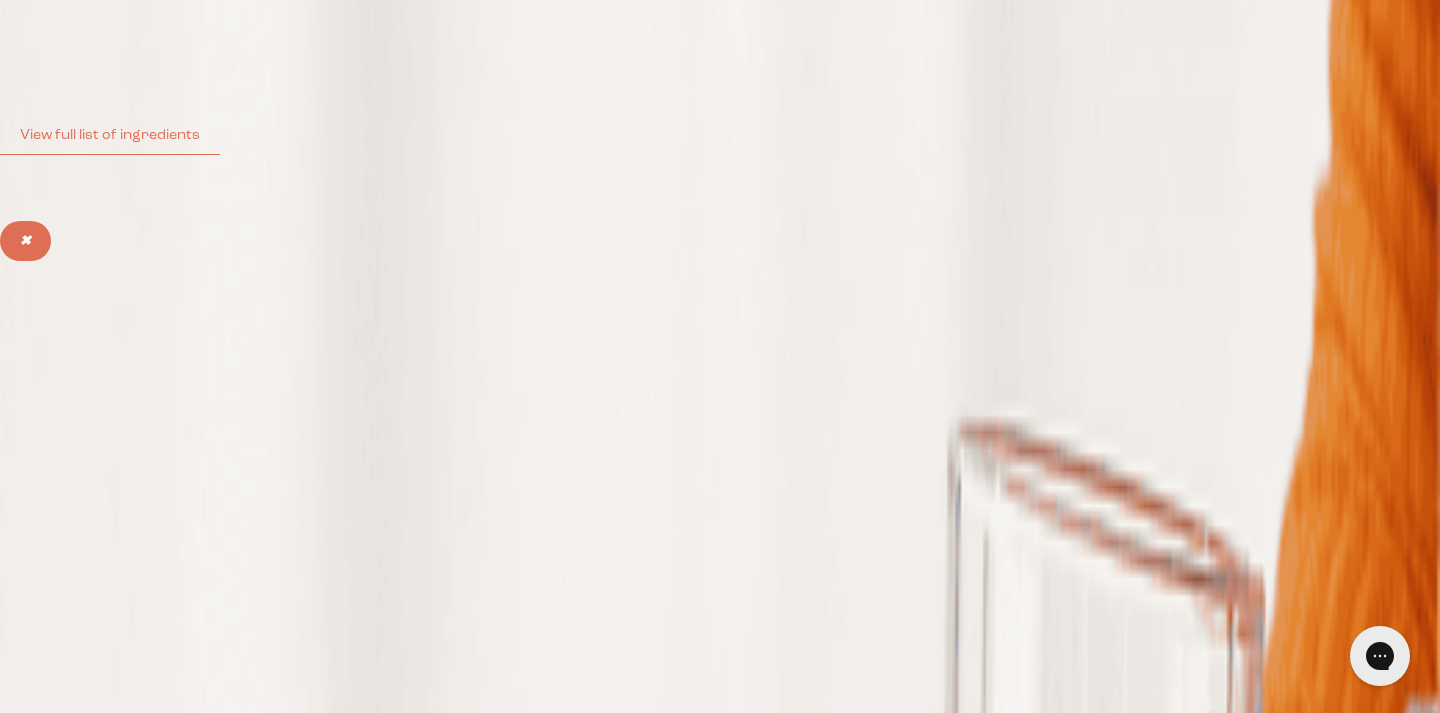 scroll, scrollTop: 329, scrollLeft: 0, axis: vertical 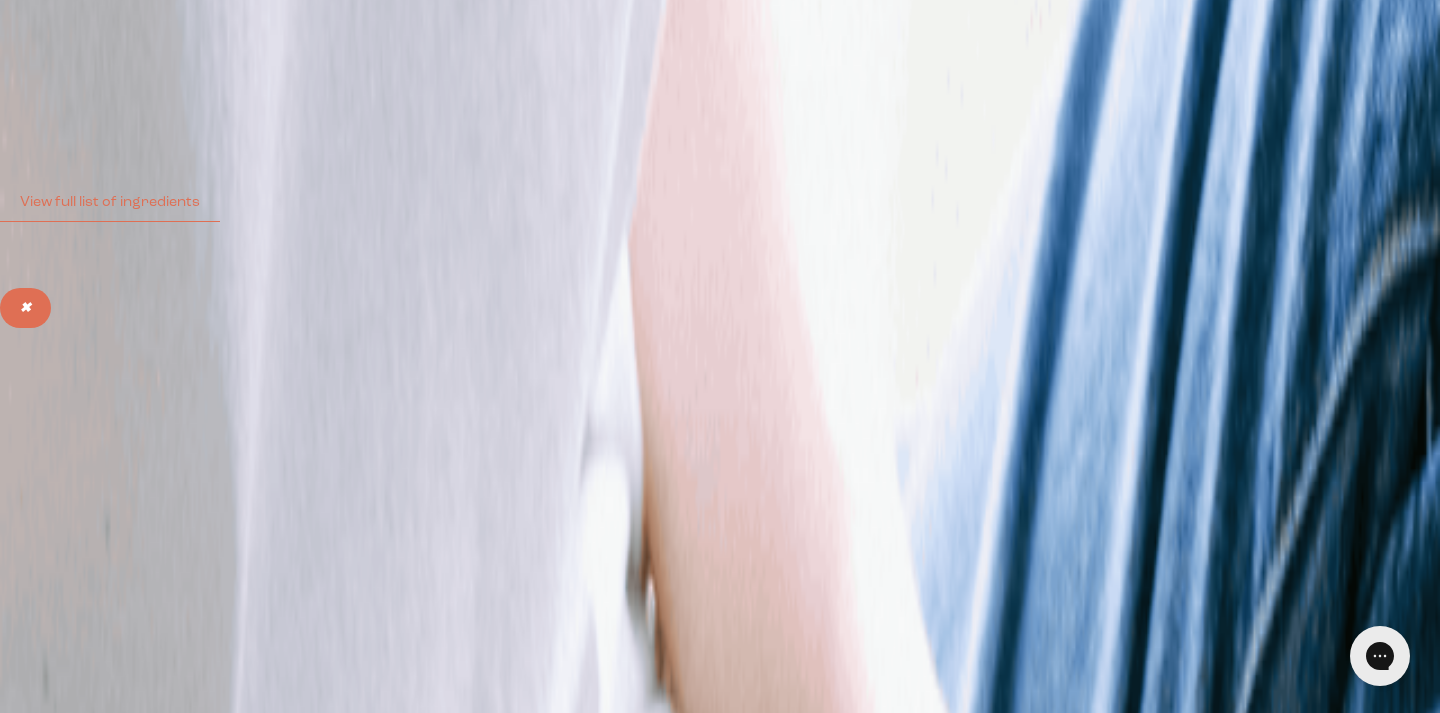 click at bounding box center [95, 2773] 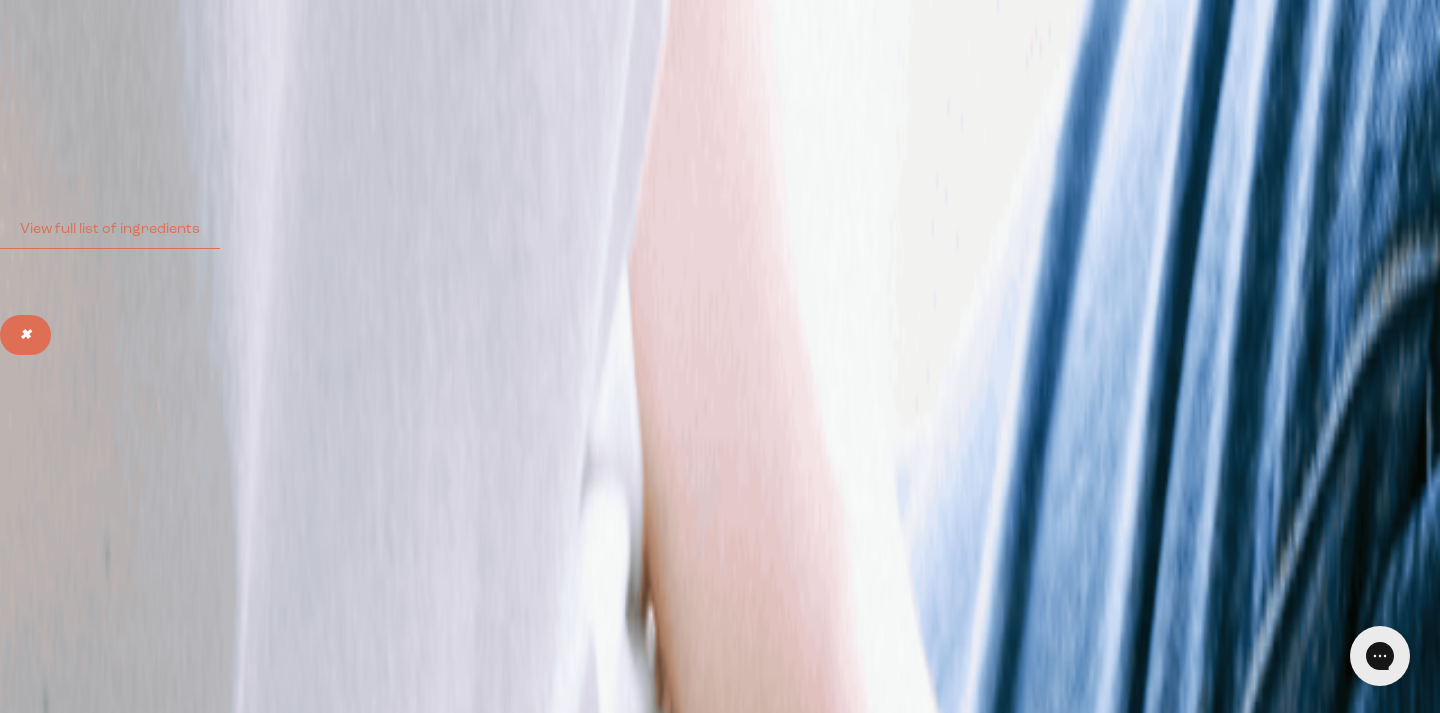 scroll, scrollTop: 304, scrollLeft: 0, axis: vertical 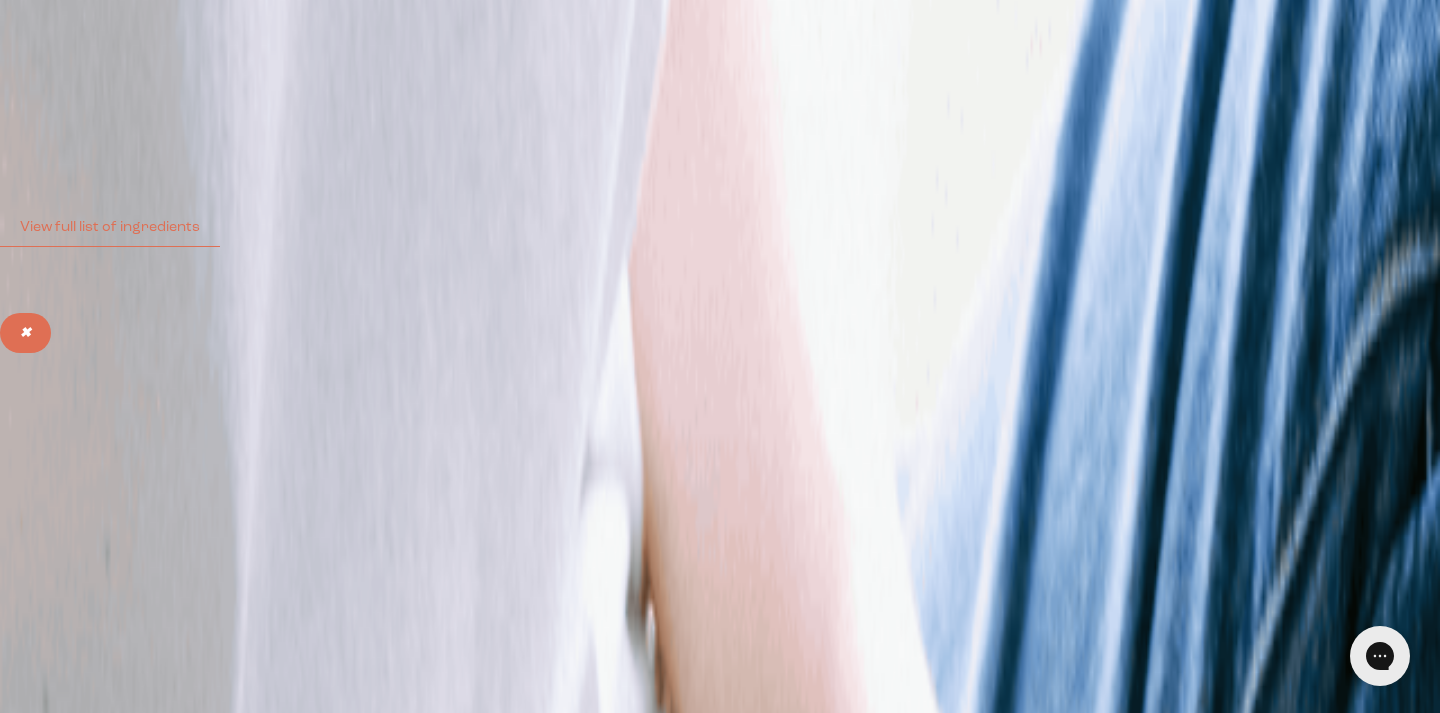 click on "(372  Reviews)" at bounding box center (175, -18) 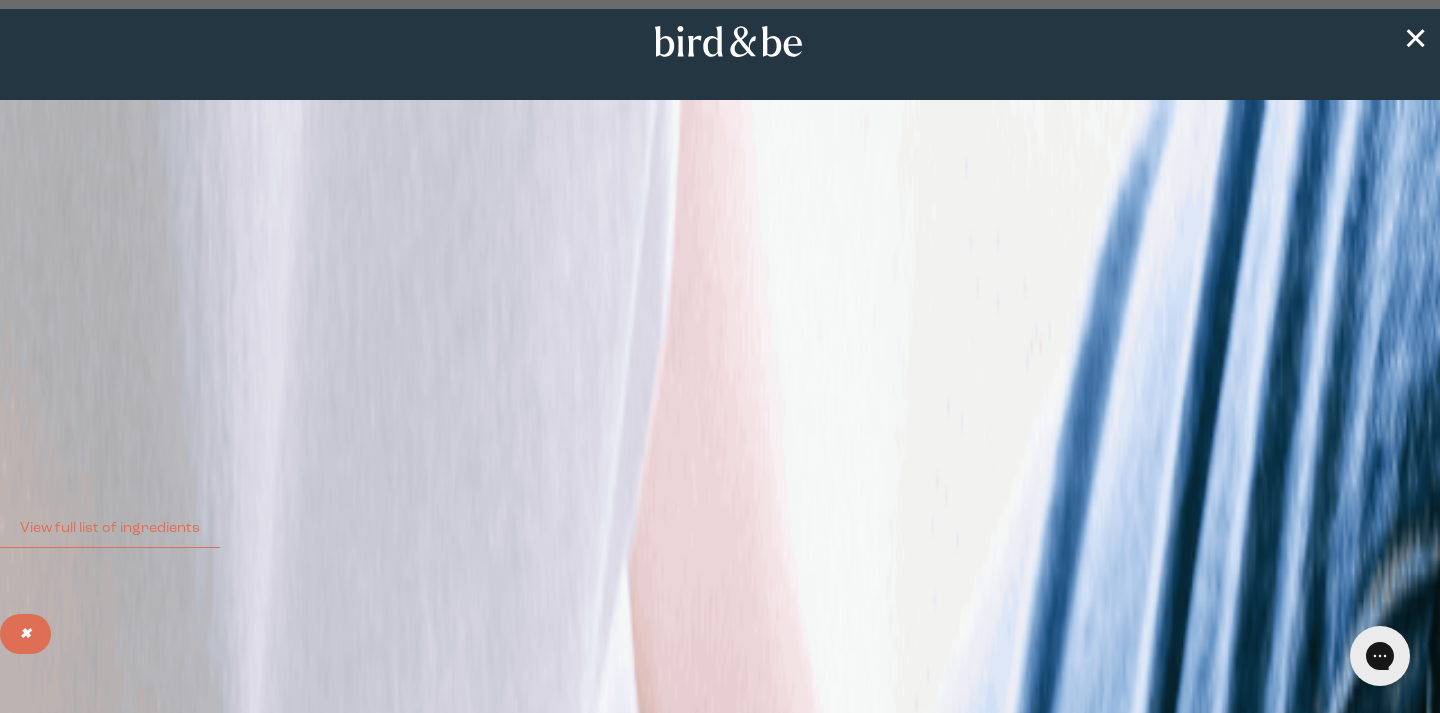 scroll, scrollTop: 0, scrollLeft: 0, axis: both 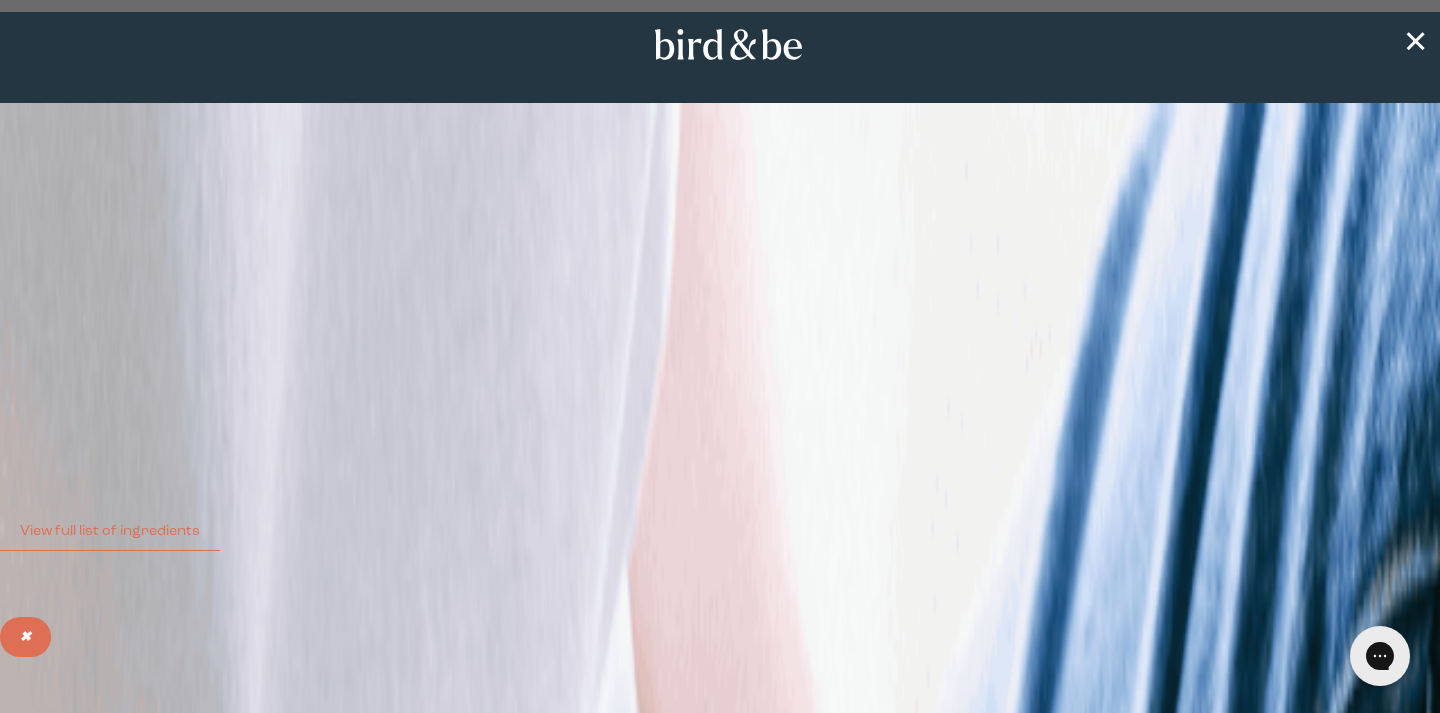 click on "(372  Reviews)" at bounding box center (175, 286) 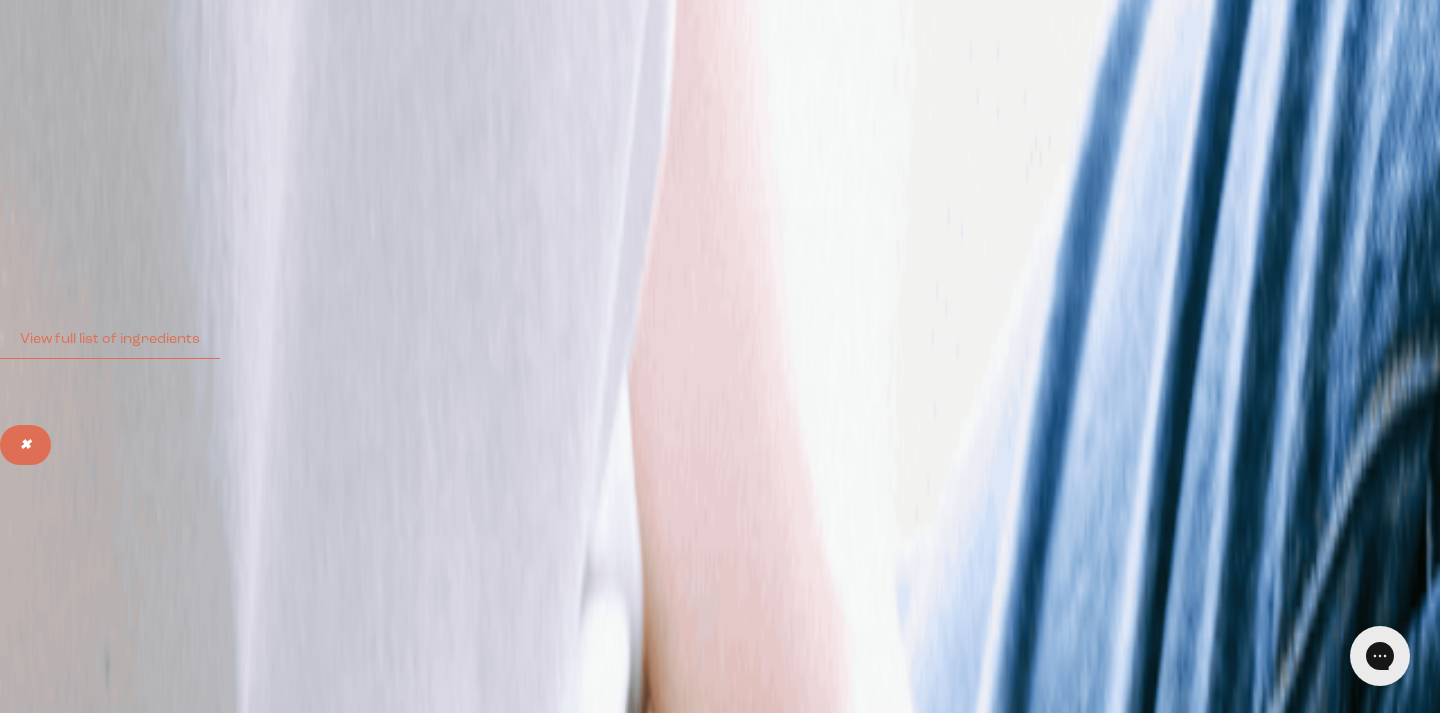 scroll, scrollTop: 467, scrollLeft: 0, axis: vertical 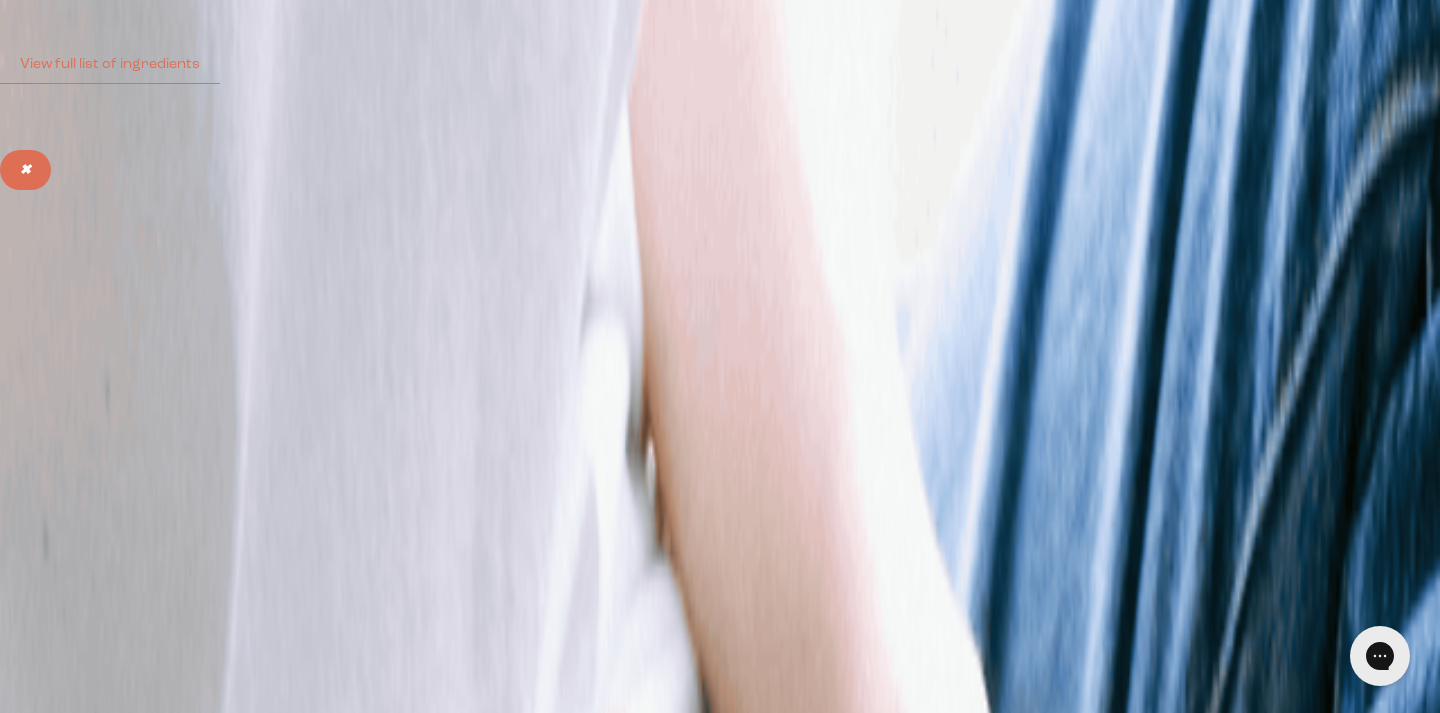click on "Learn More About it" at bounding box center [80, 2528] 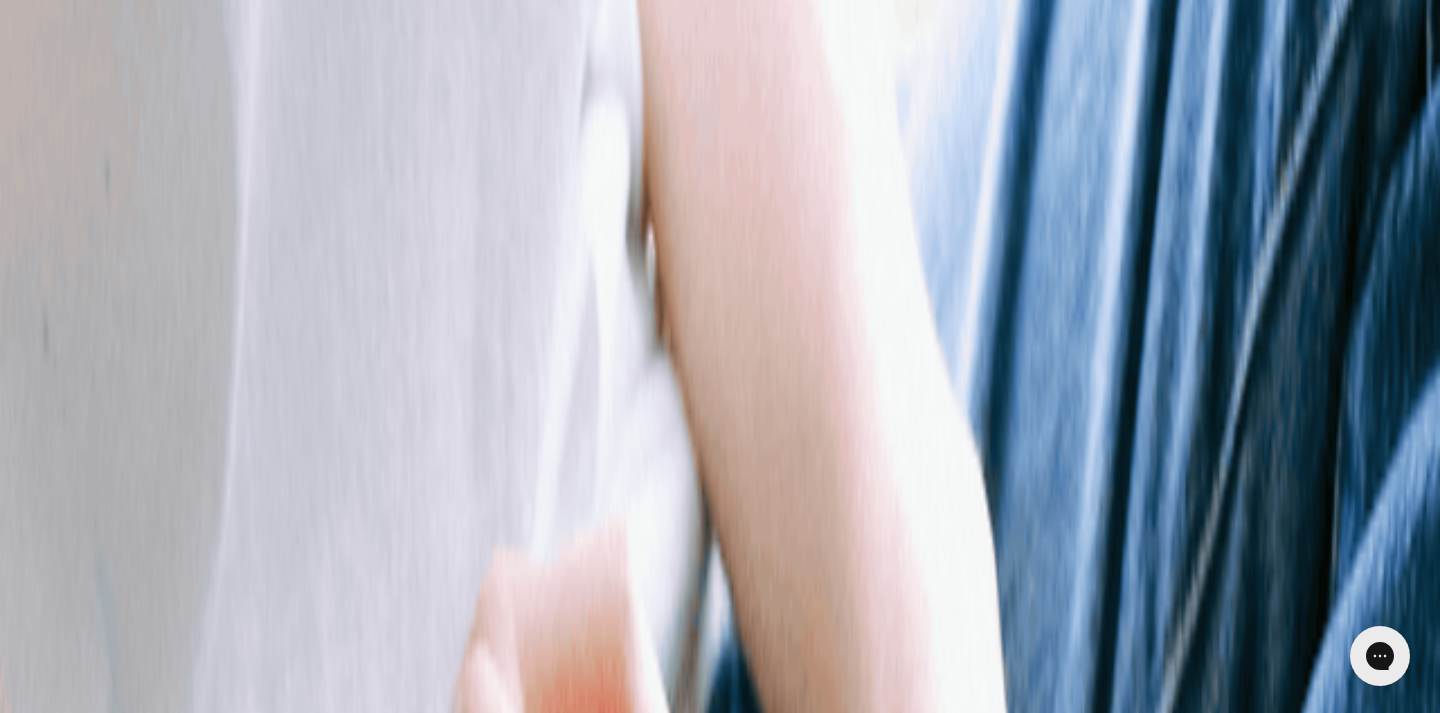 scroll, scrollTop: 737, scrollLeft: 0, axis: vertical 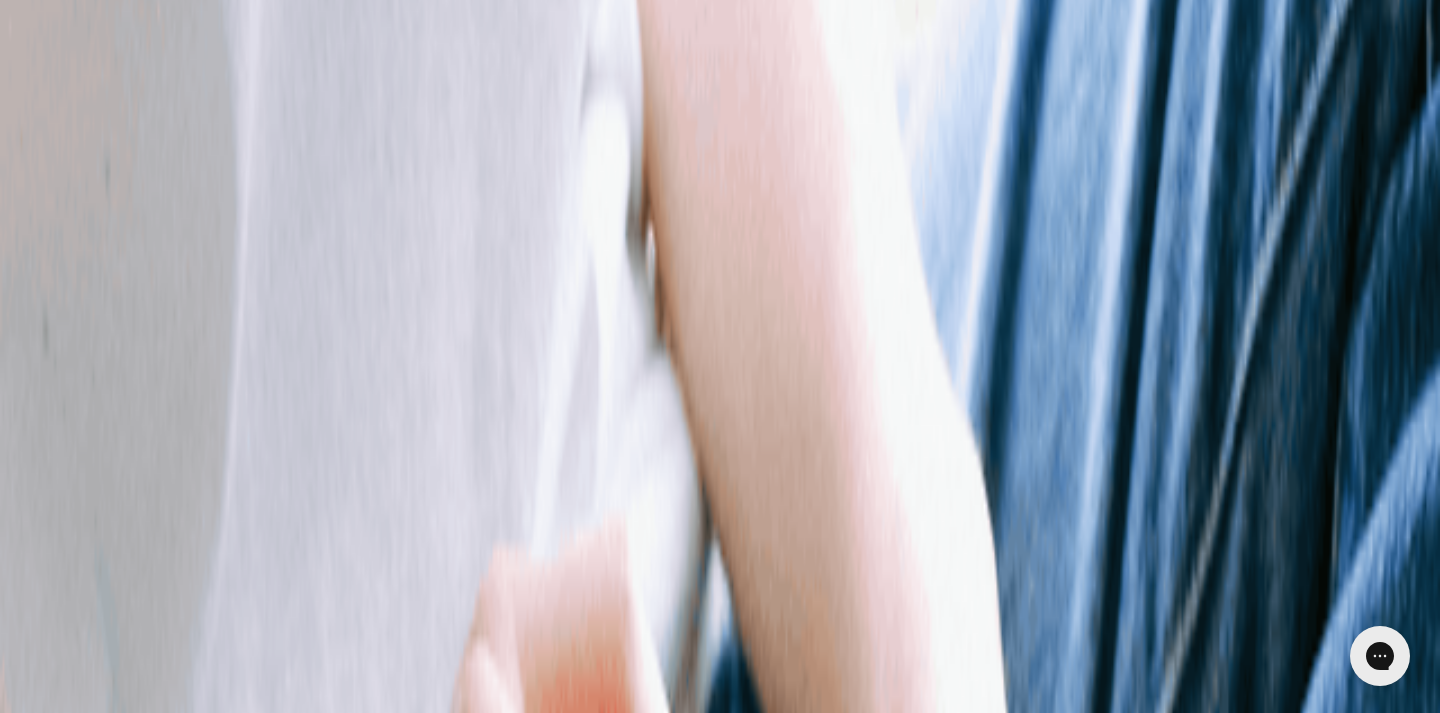 drag, startPoint x: 292, startPoint y: 209, endPoint x: 509, endPoint y: 281, distance: 228.63289 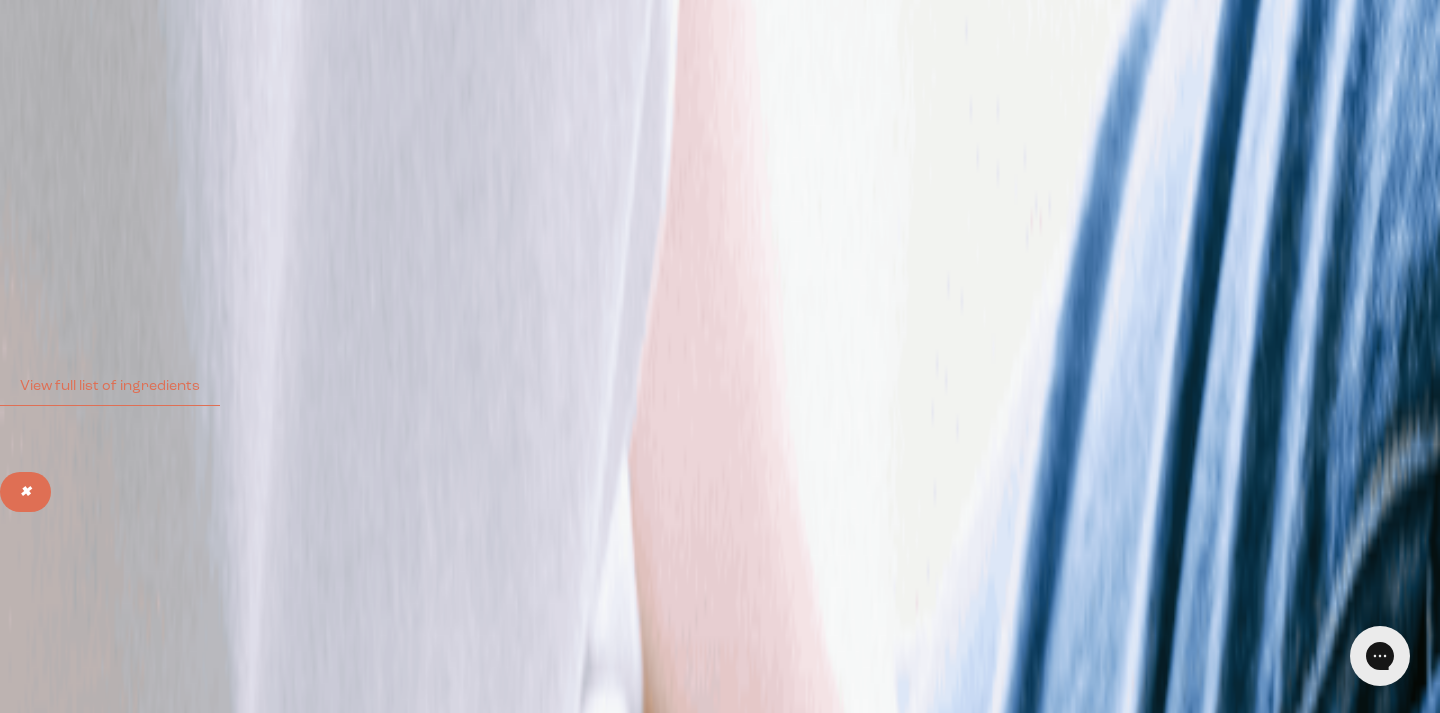 scroll, scrollTop: 0, scrollLeft: 0, axis: both 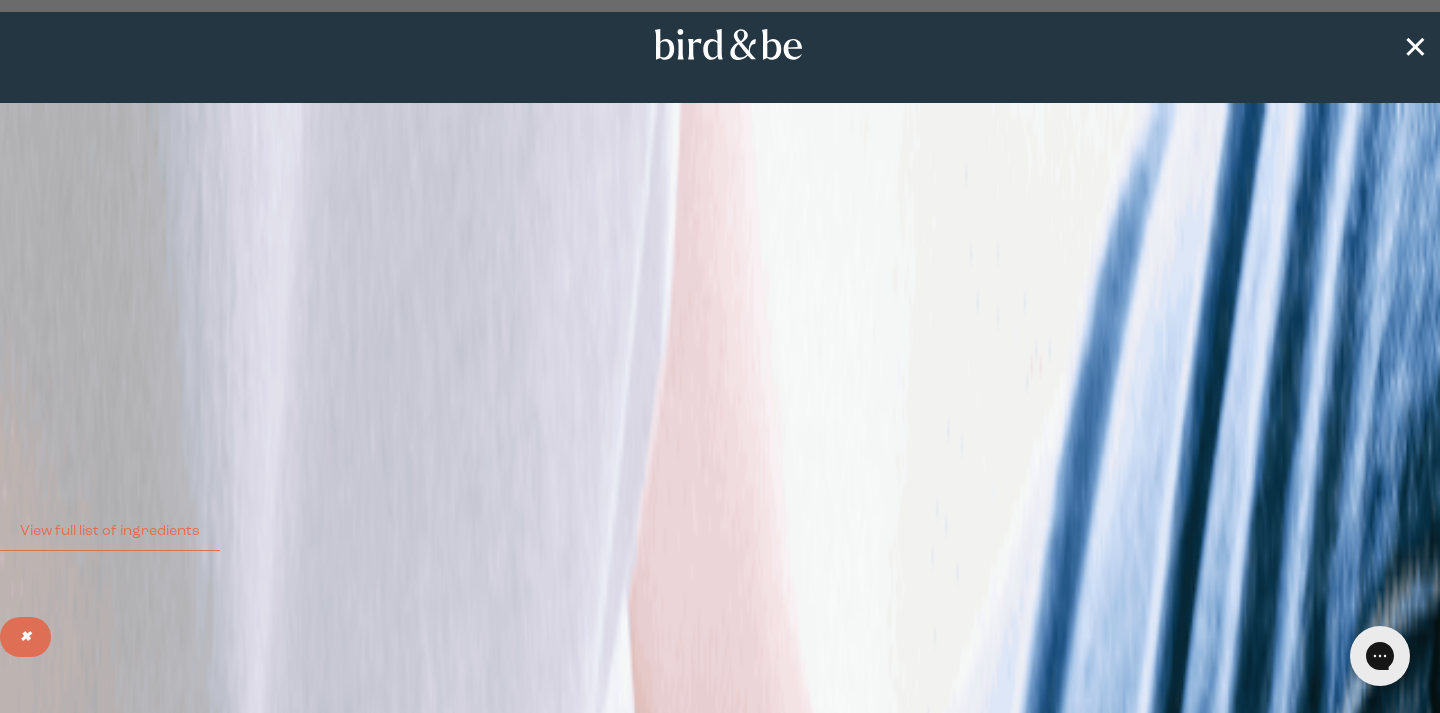 click on "✕" at bounding box center (1415, 45) 